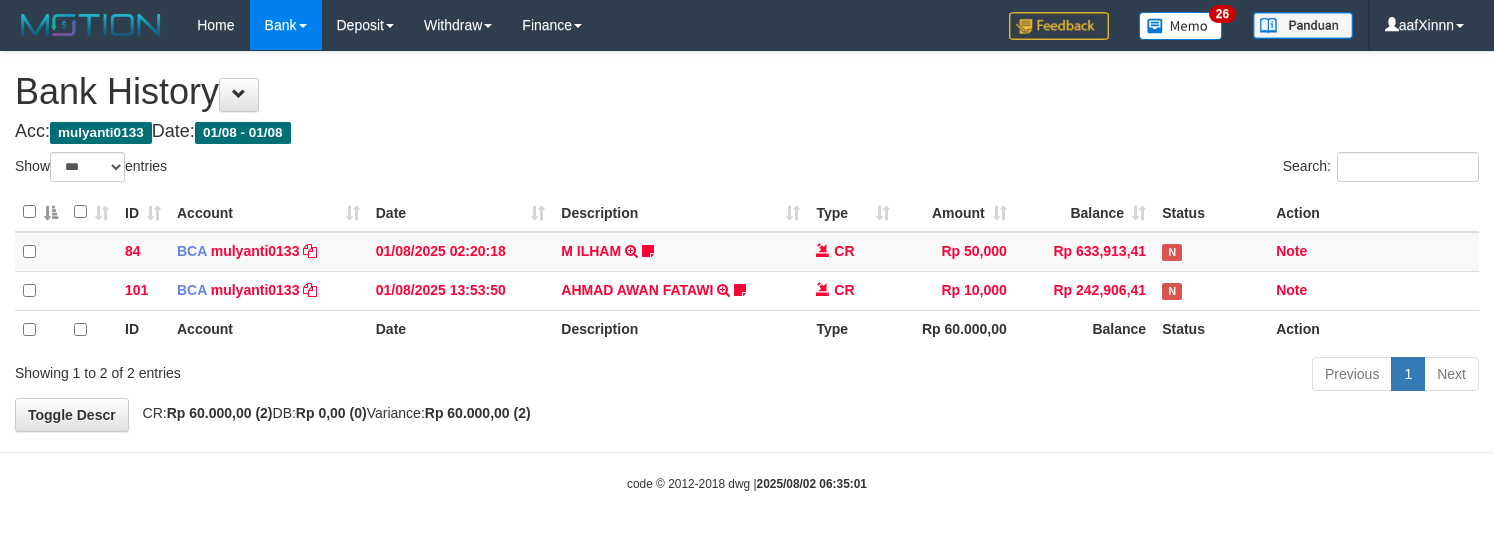 select on "***" 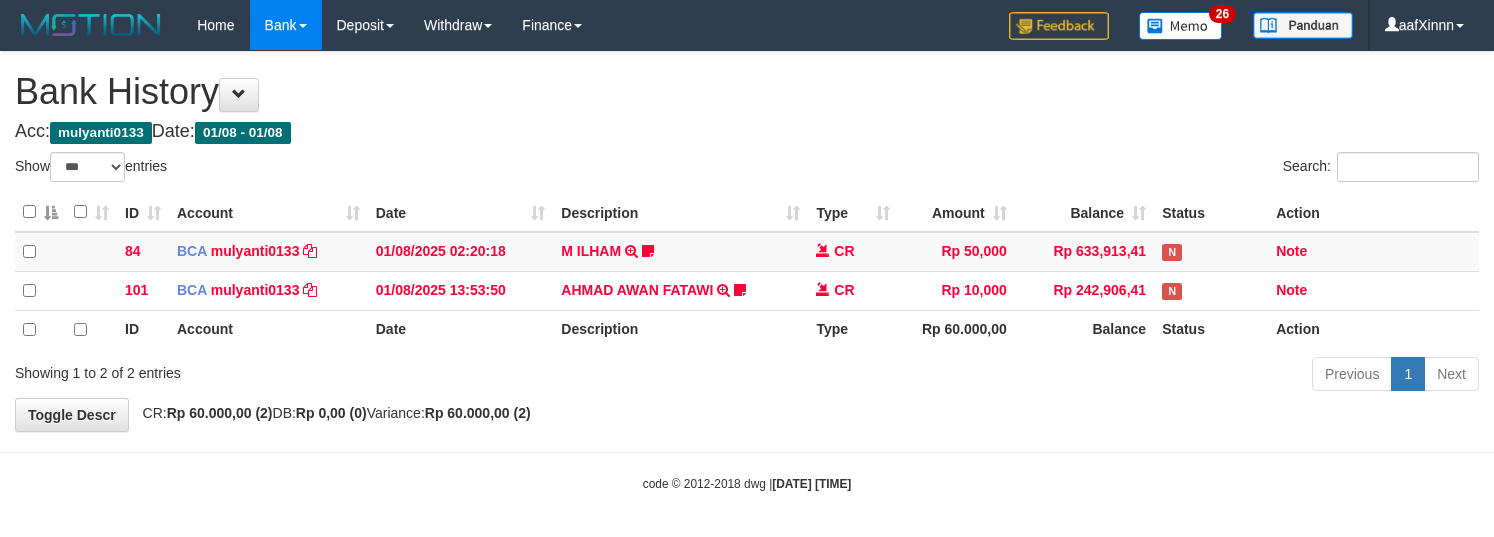 select on "***" 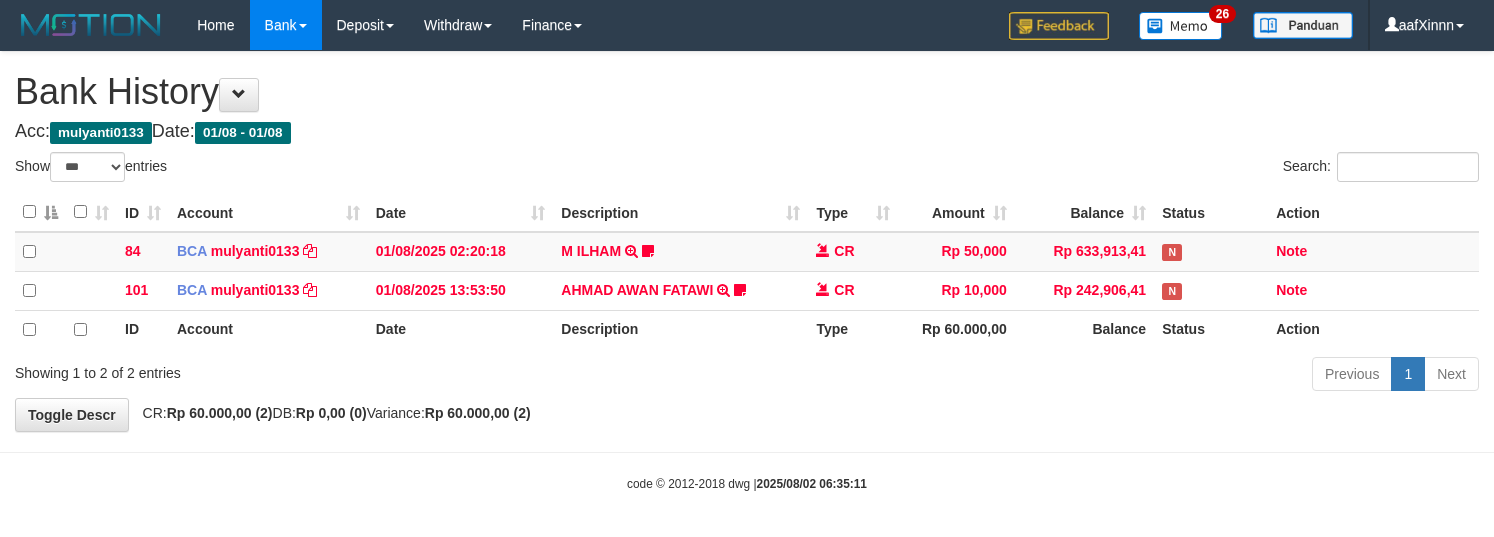select on "***" 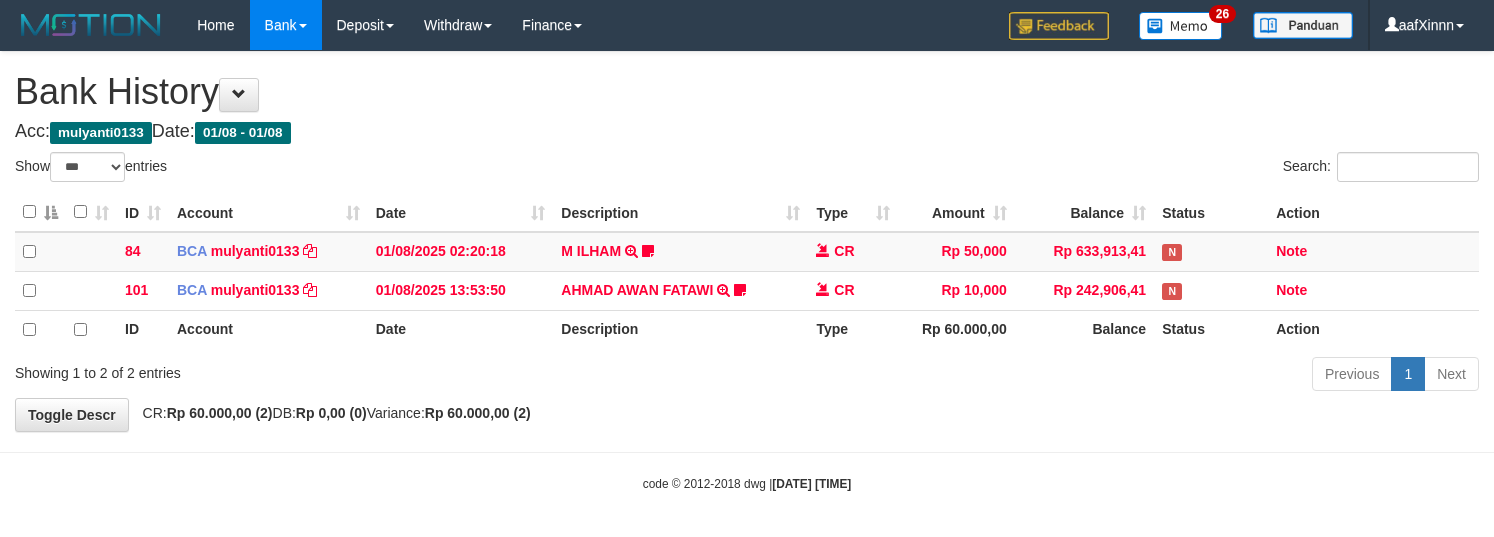 select on "***" 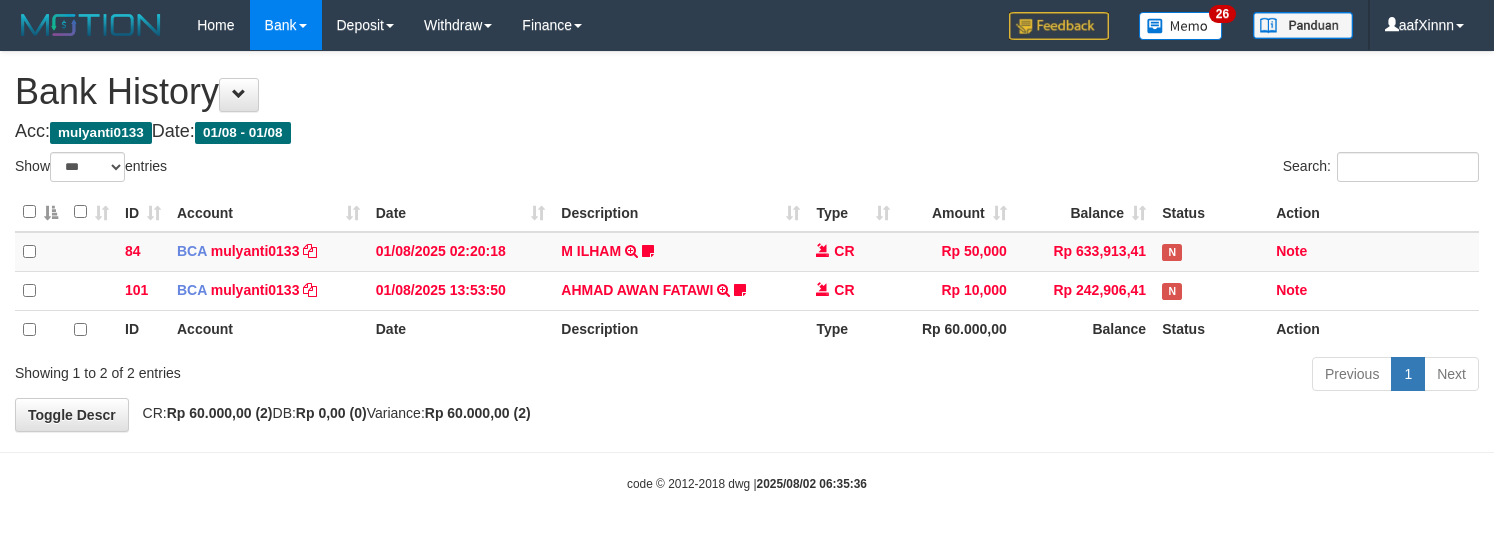 select on "***" 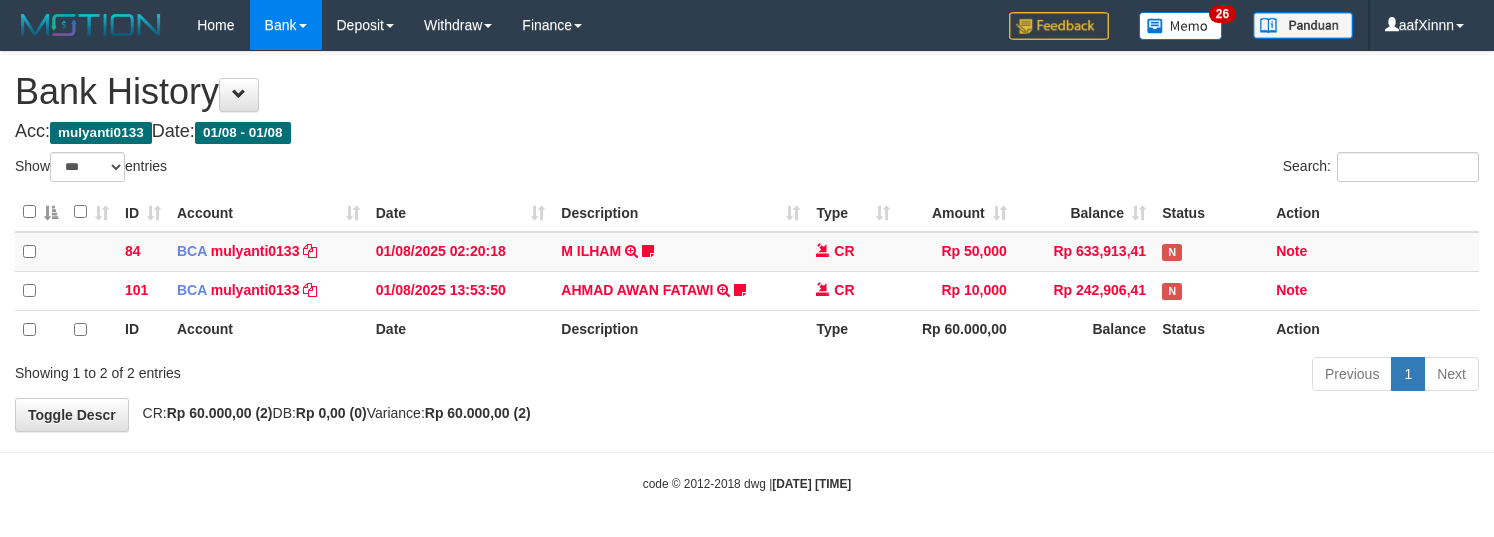 select on "***" 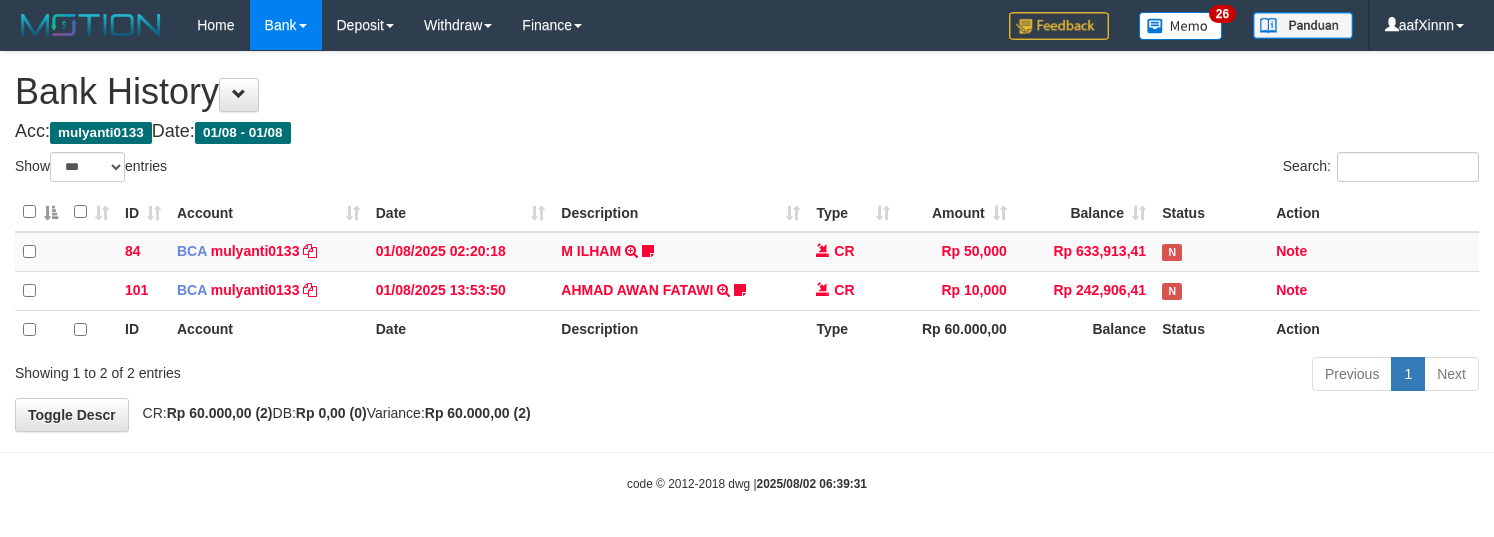 select on "***" 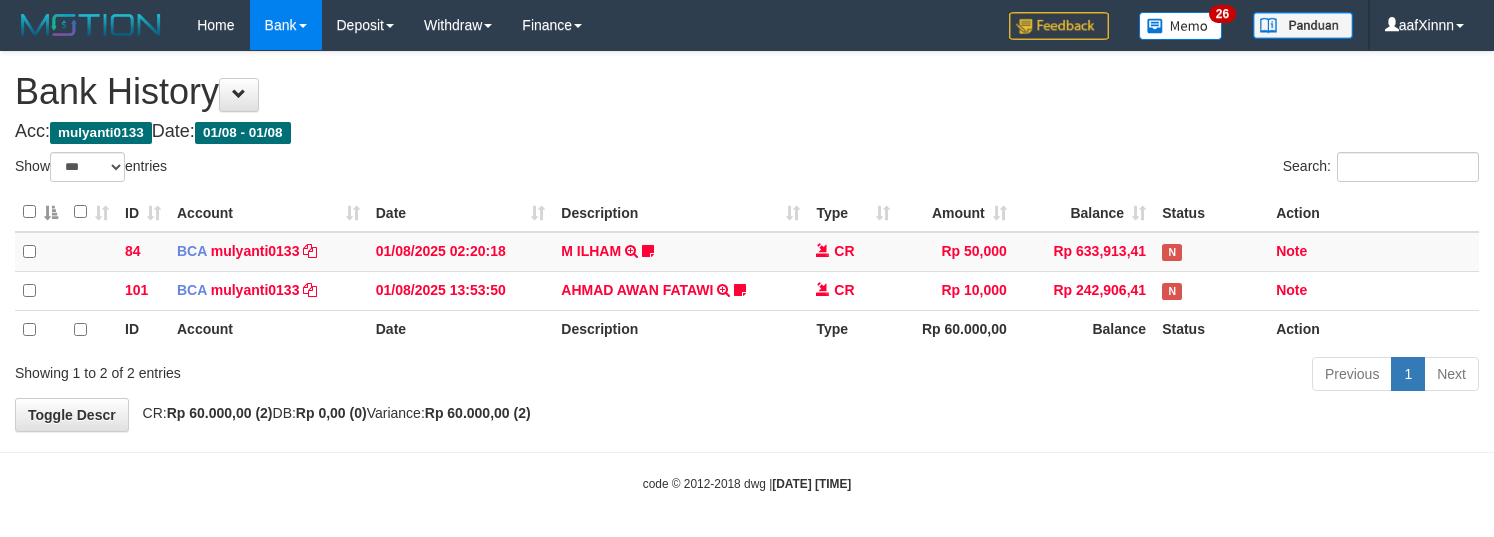 select on "***" 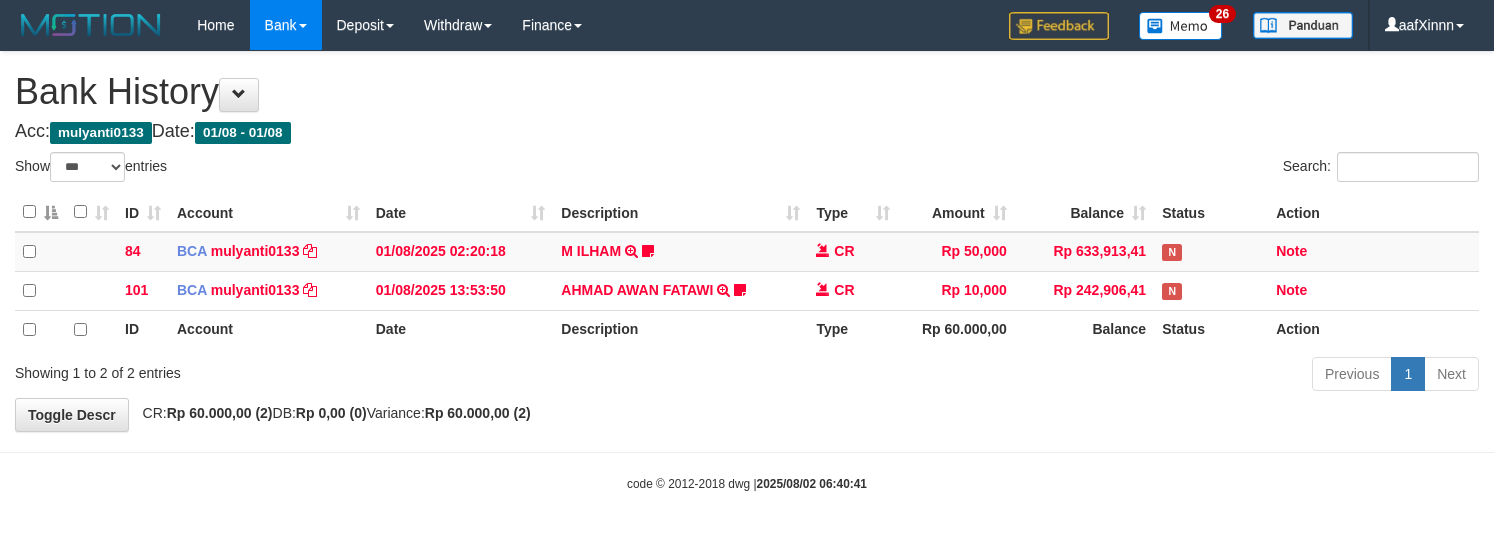 select on "***" 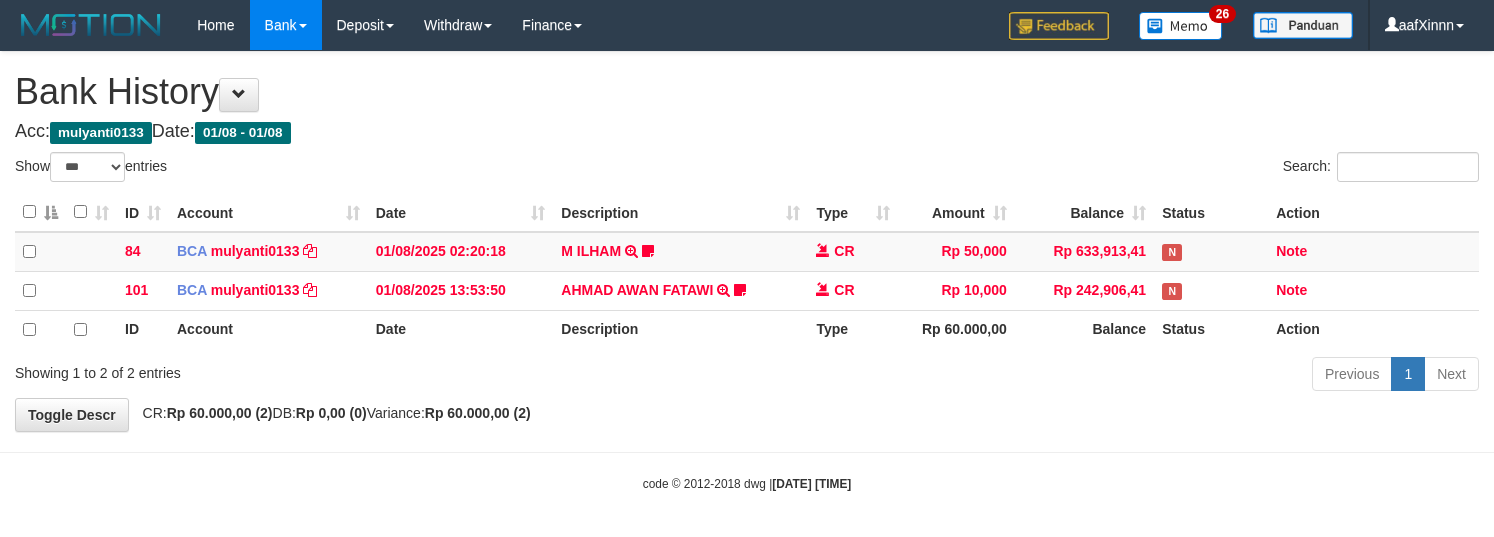 select on "***" 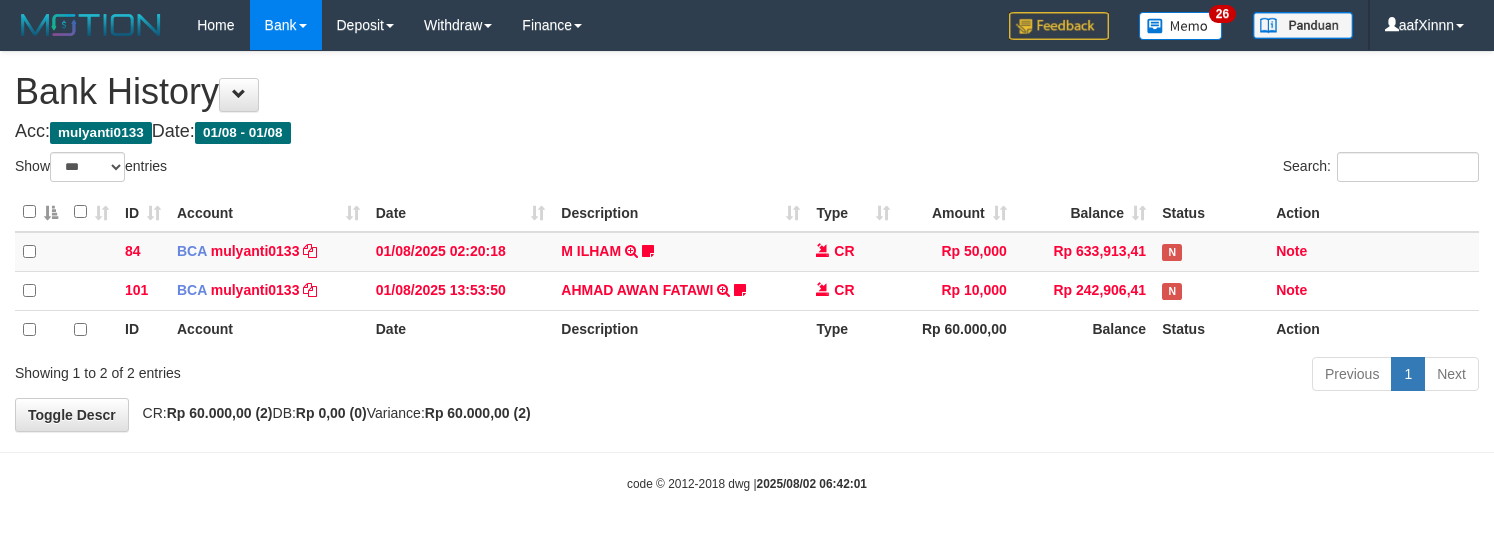 select on "***" 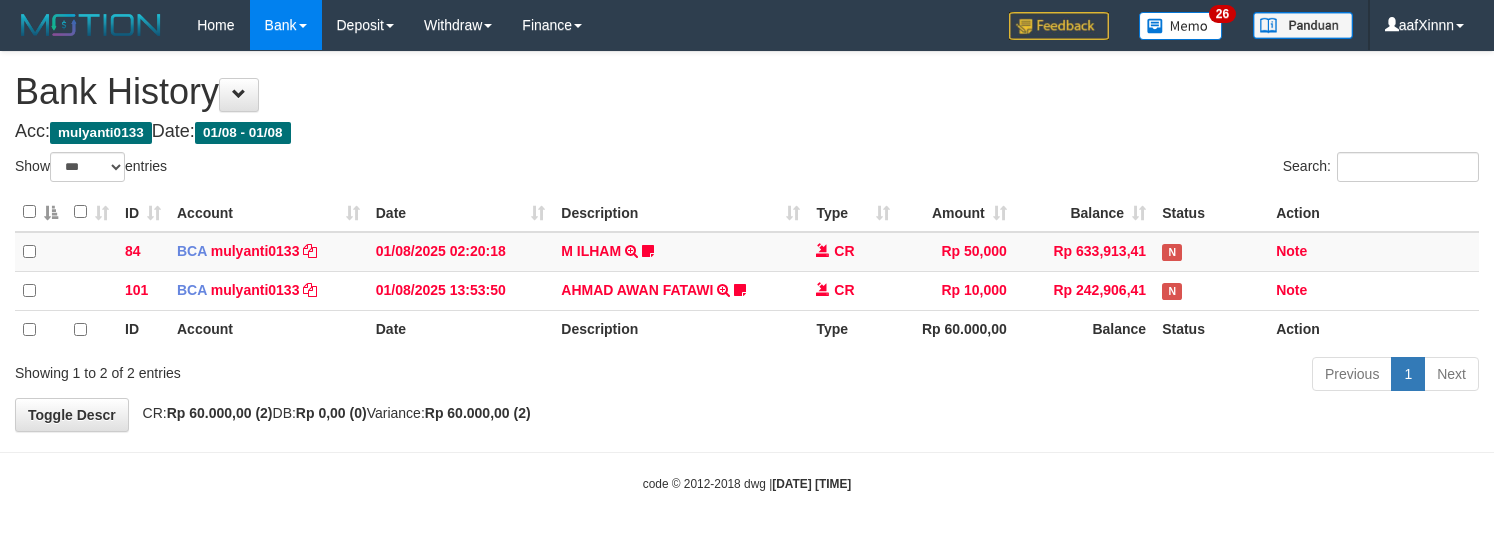 select on "***" 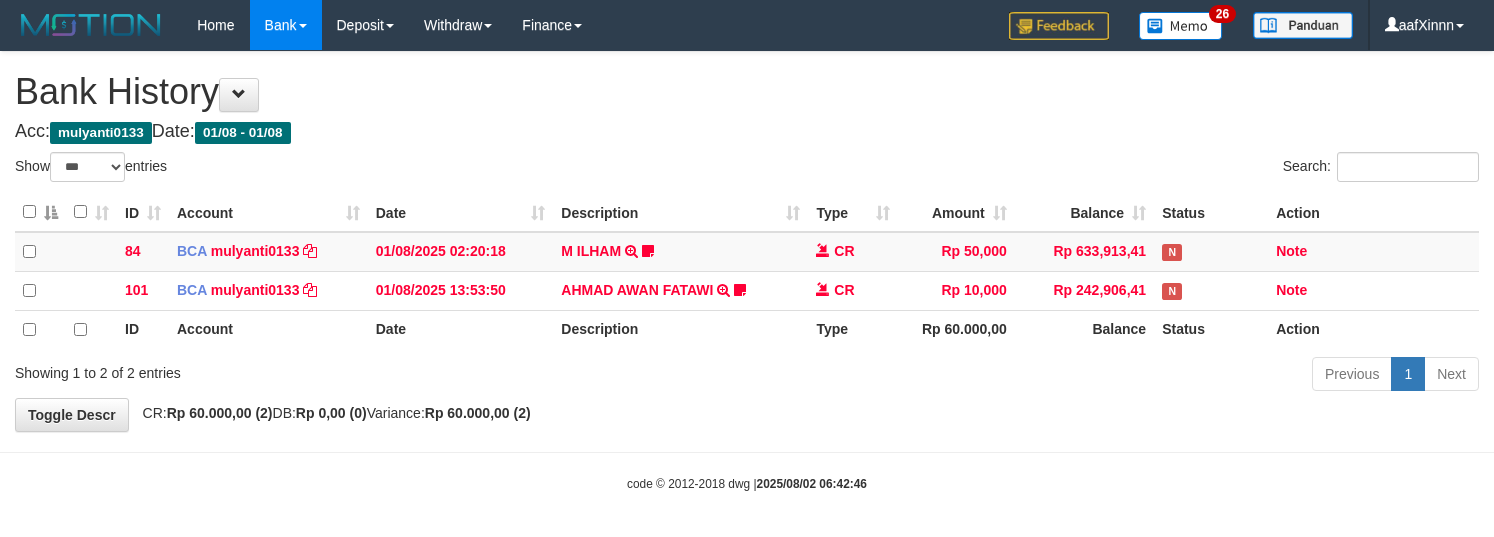 select on "***" 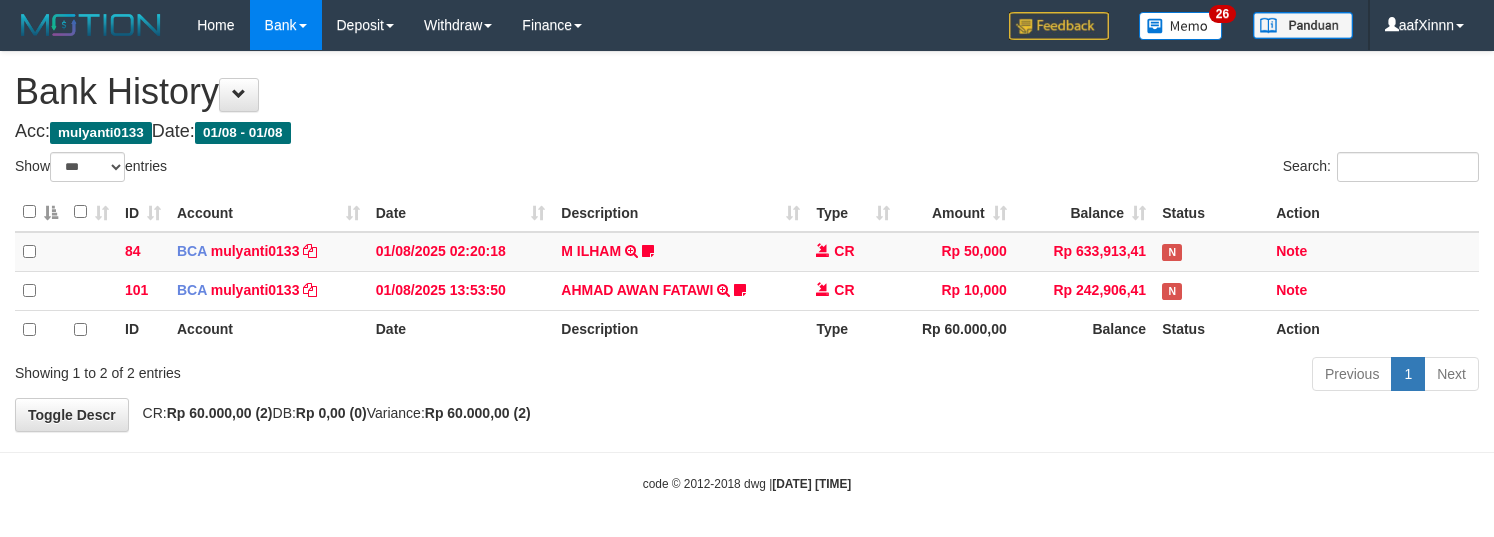 select on "***" 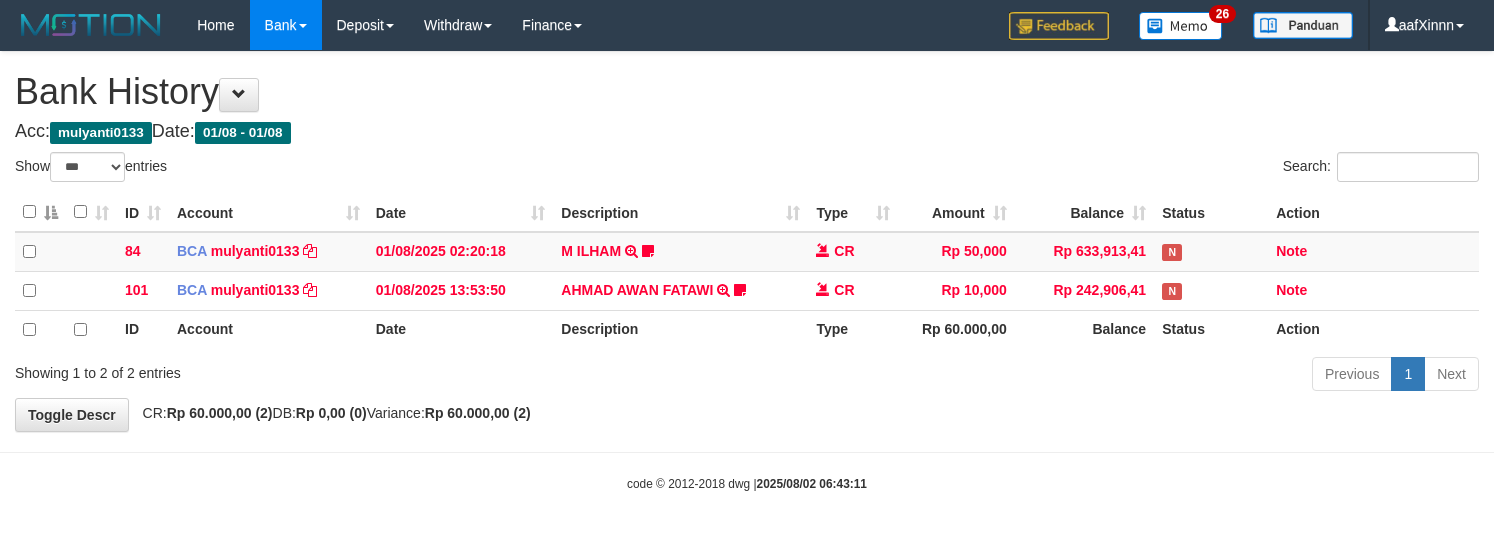 select on "***" 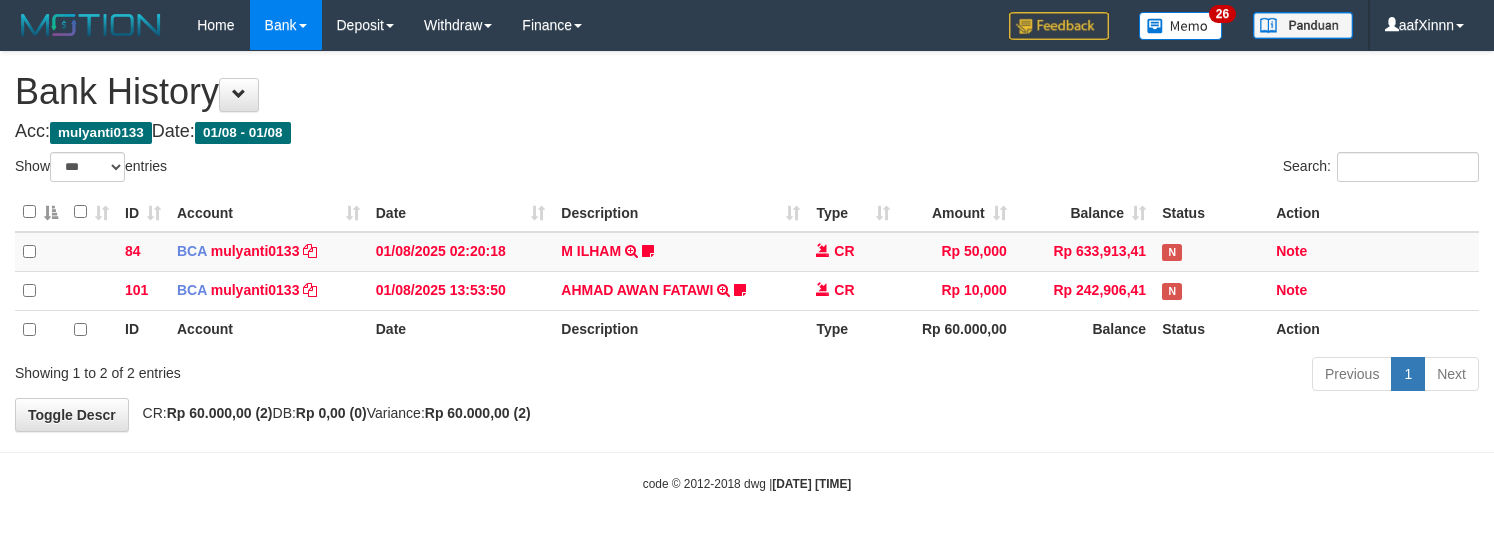 select on "***" 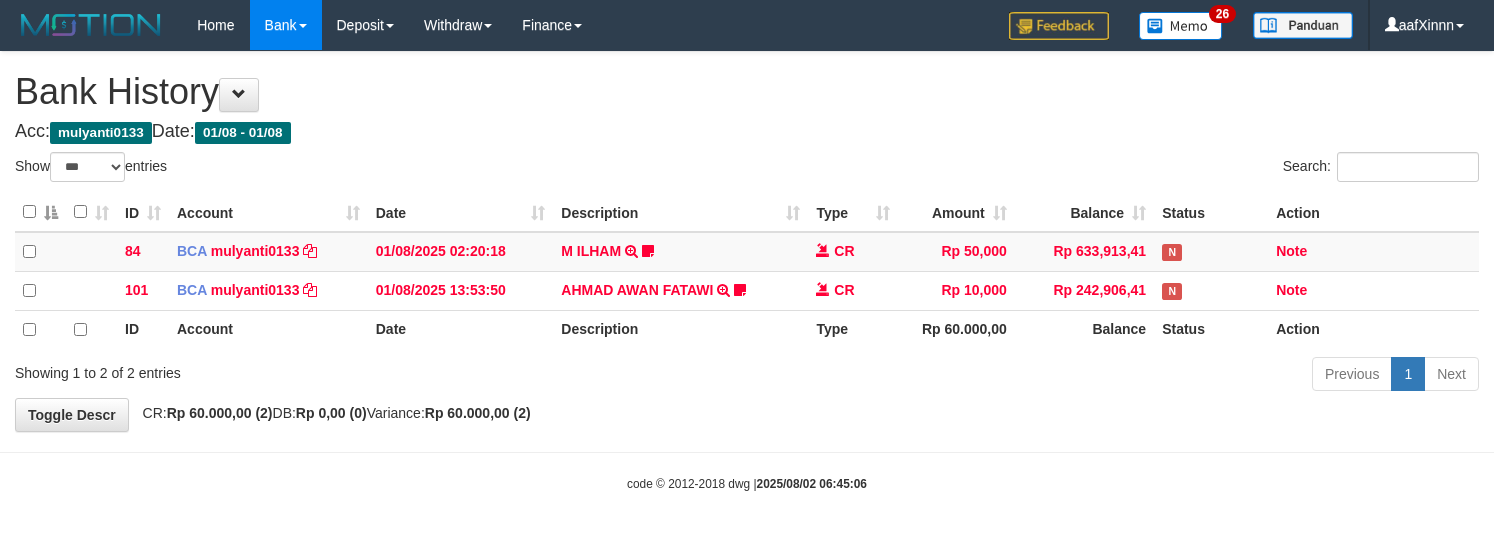 select on "***" 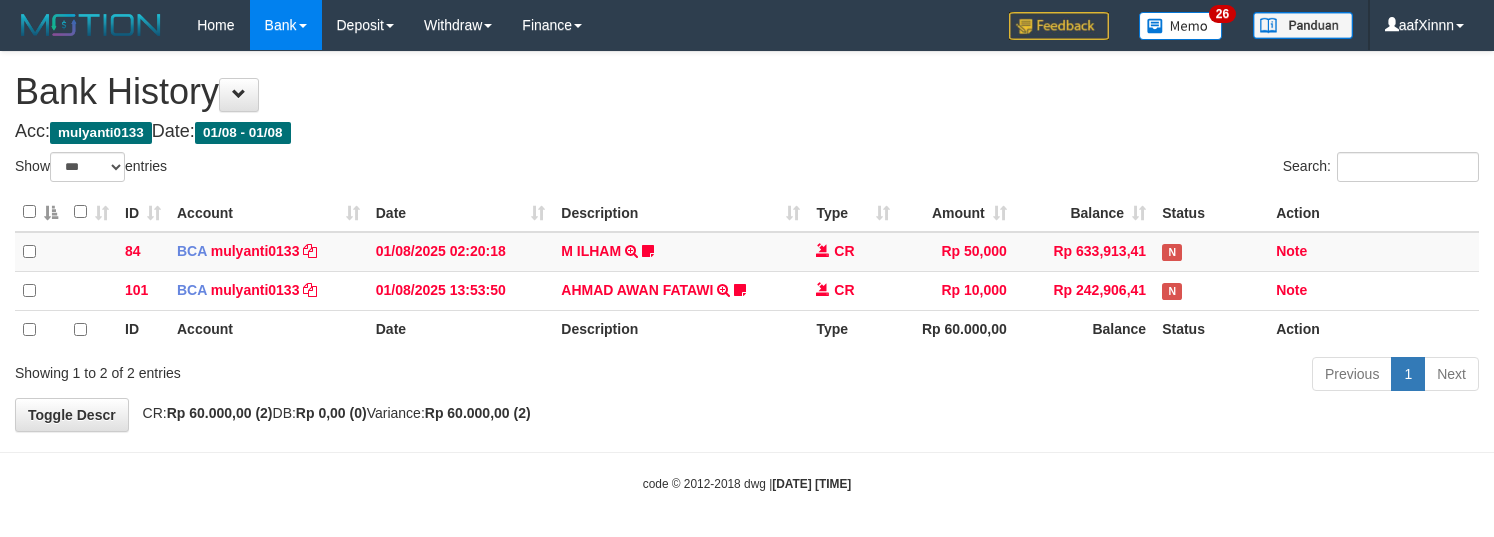 select on "***" 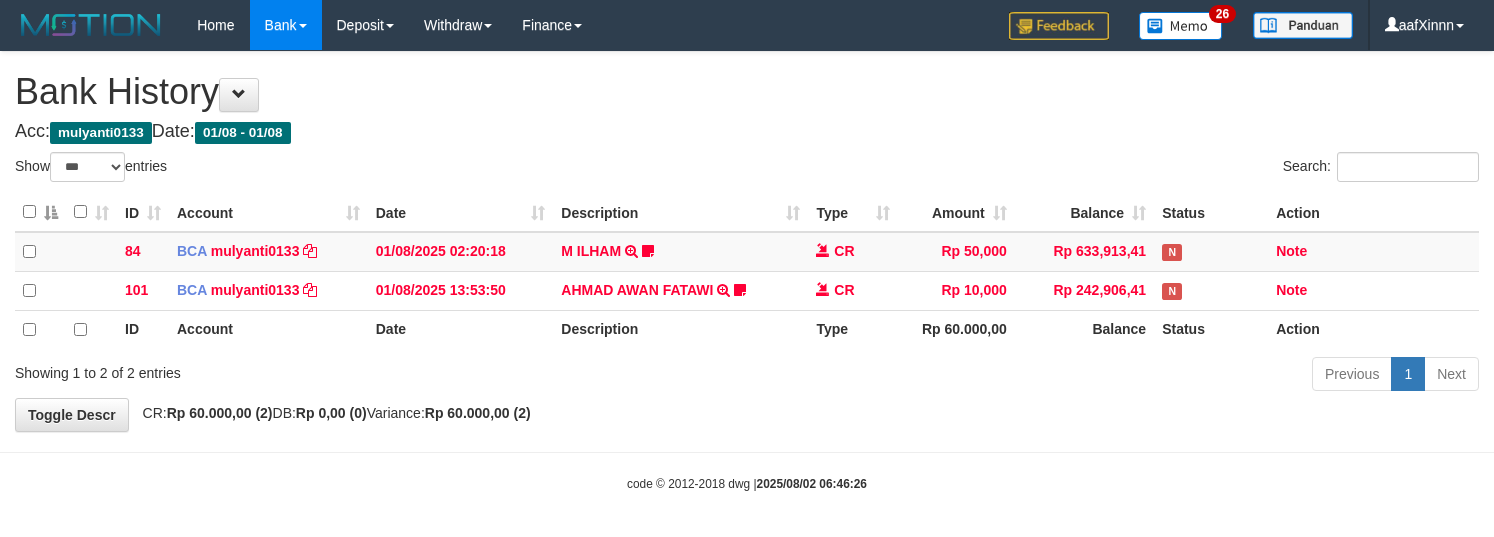 select on "***" 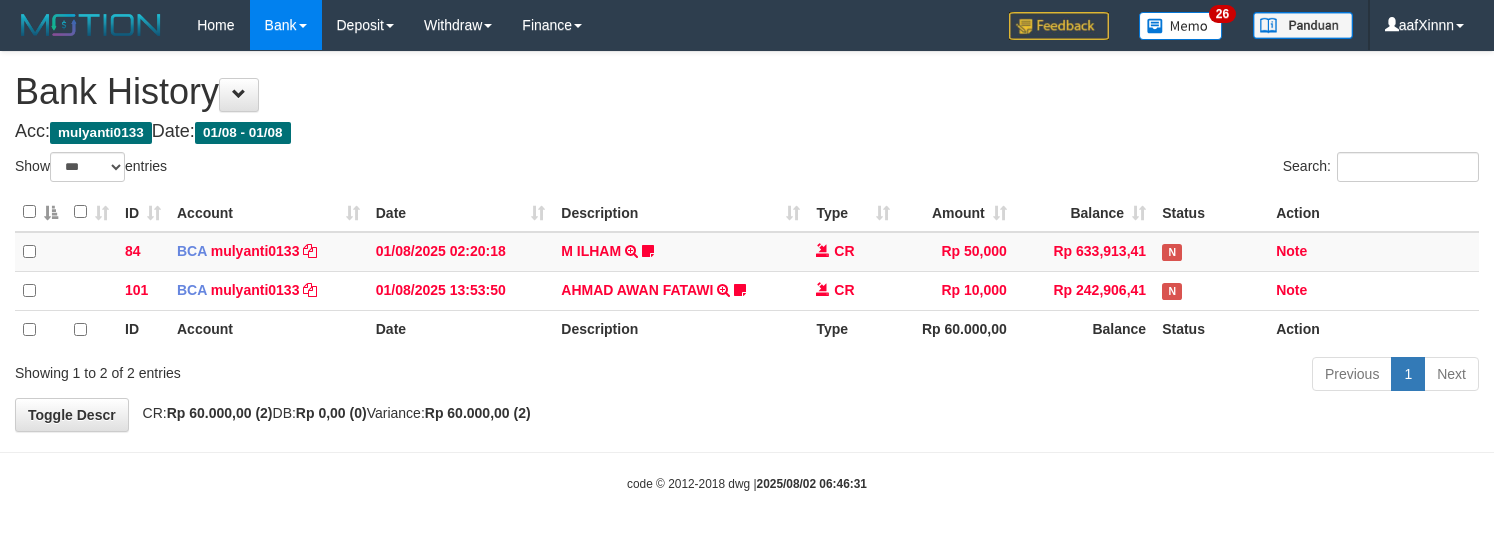 select on "***" 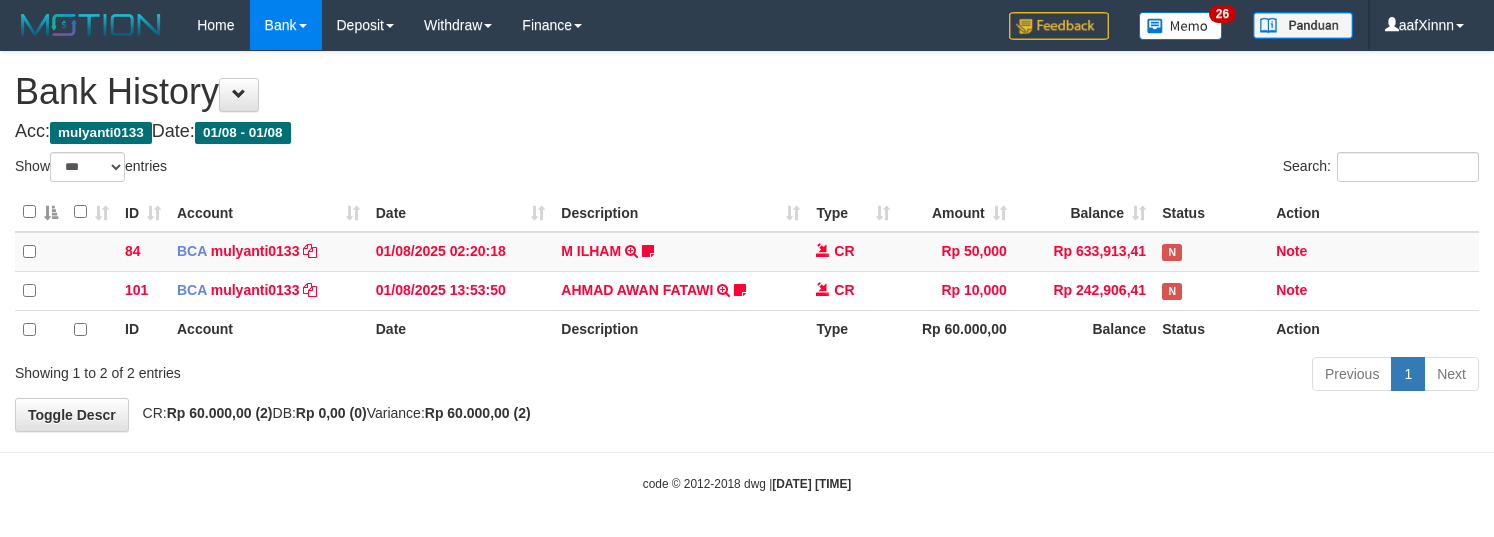 select on "***" 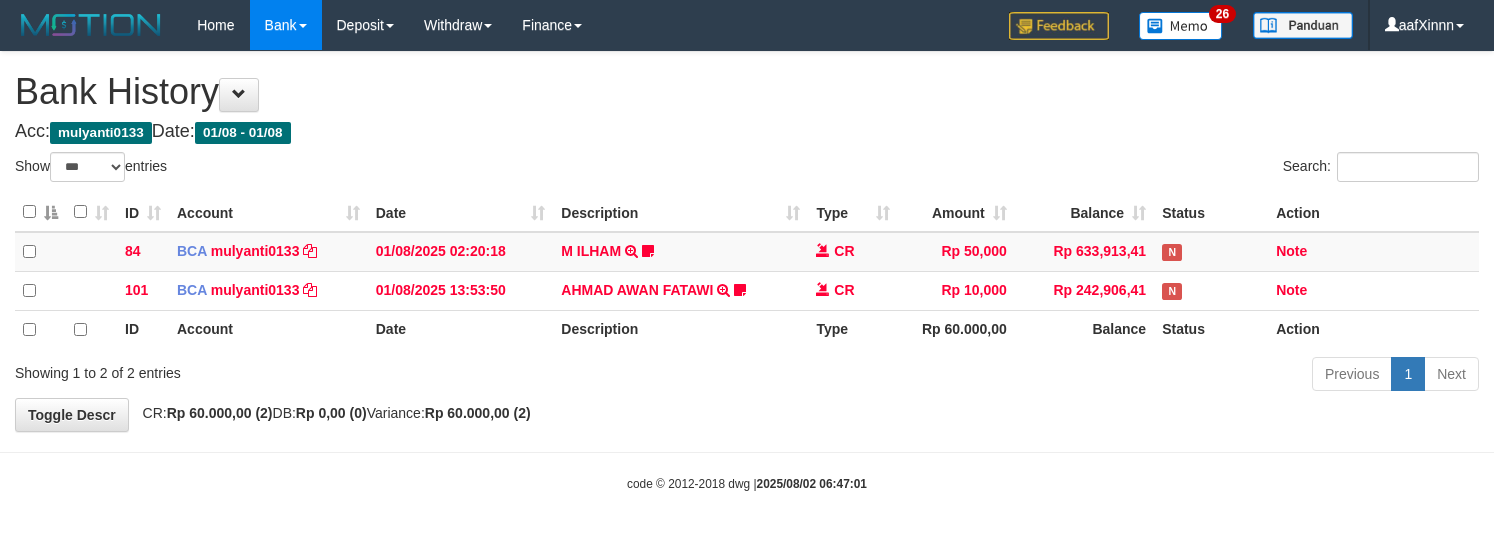 select on "***" 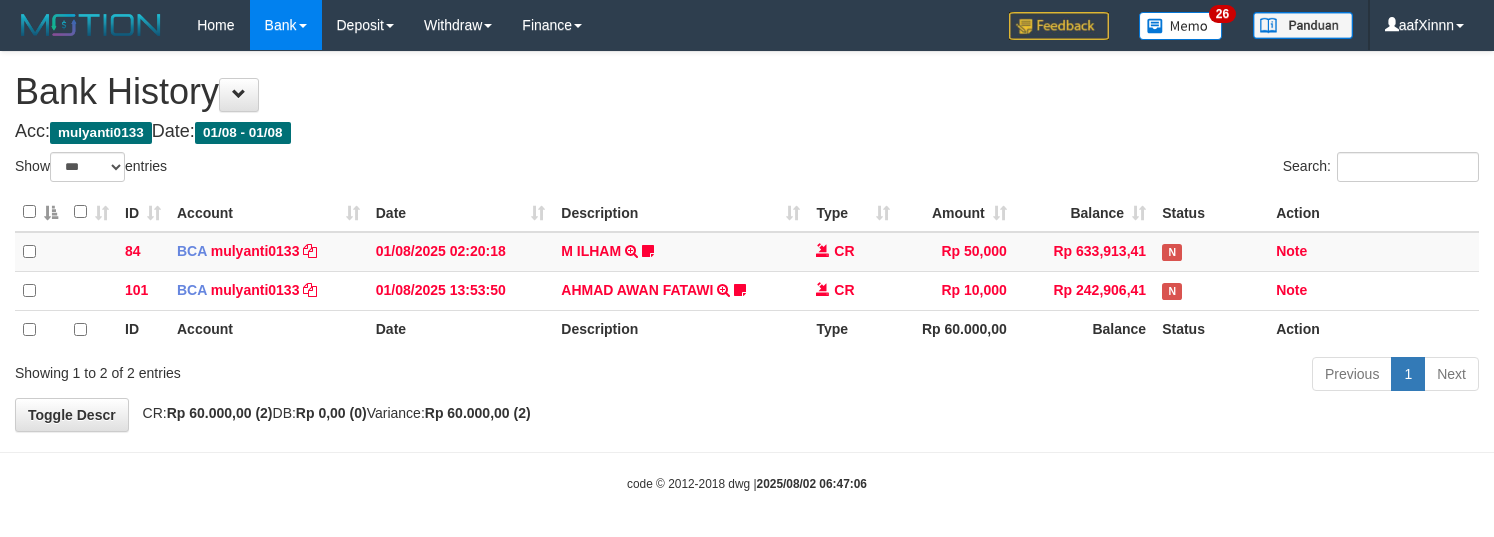 select on "***" 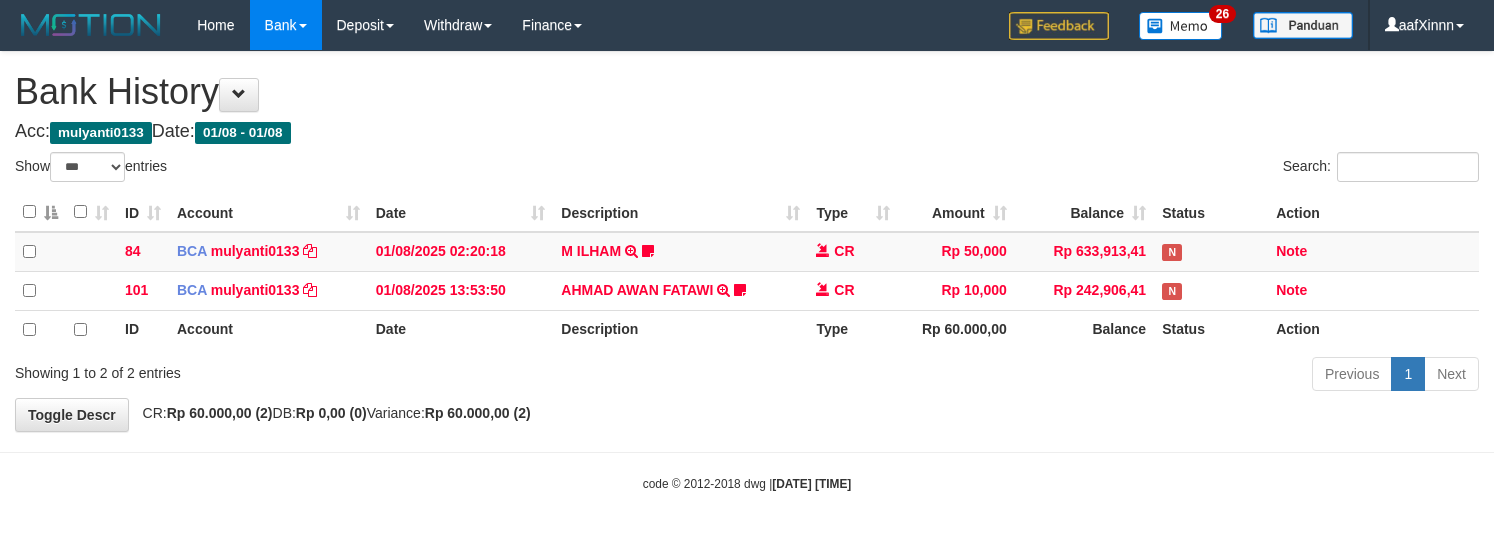select on "***" 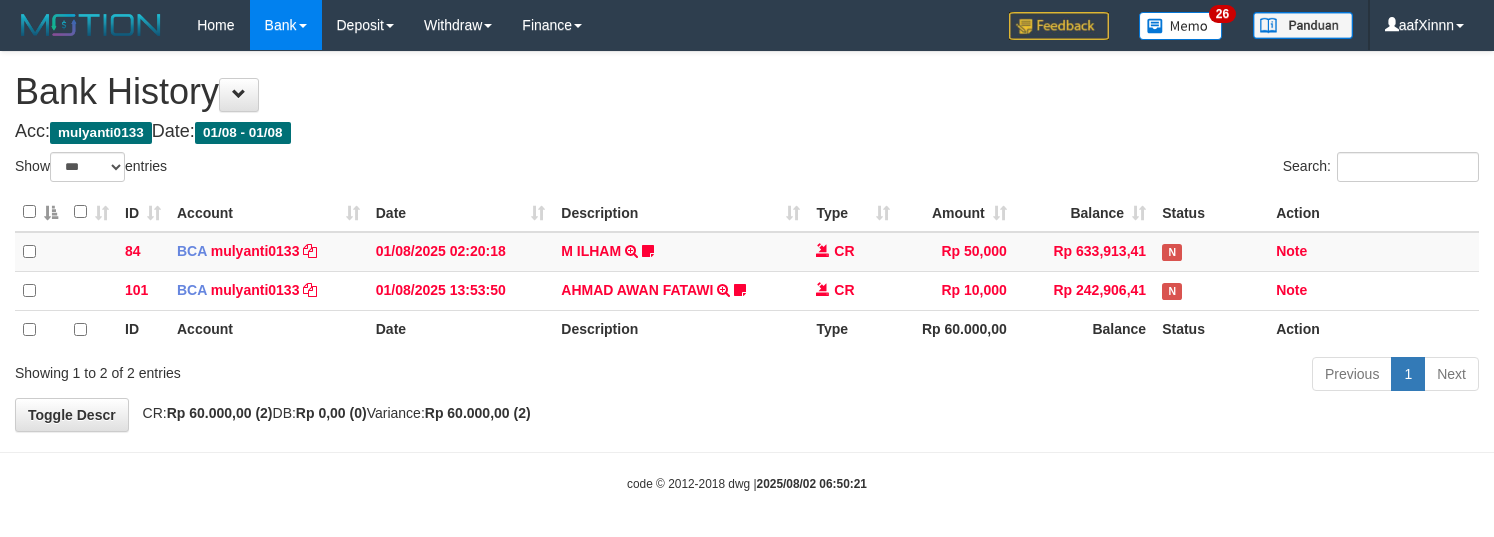 select on "***" 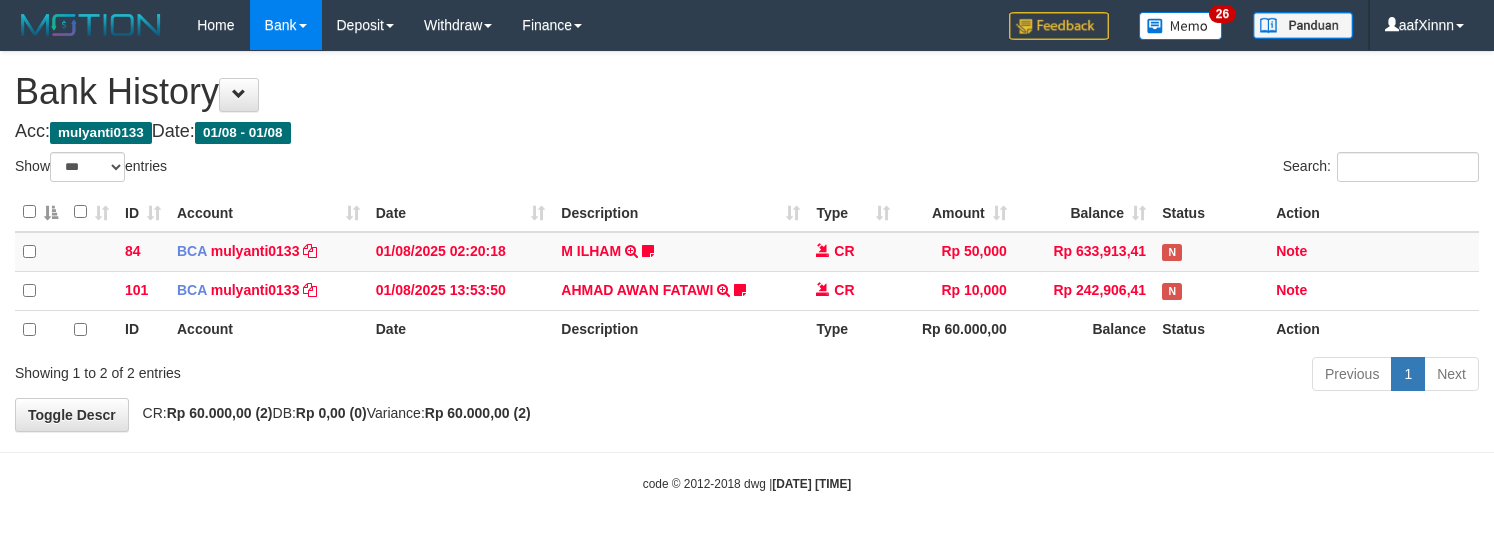 select on "***" 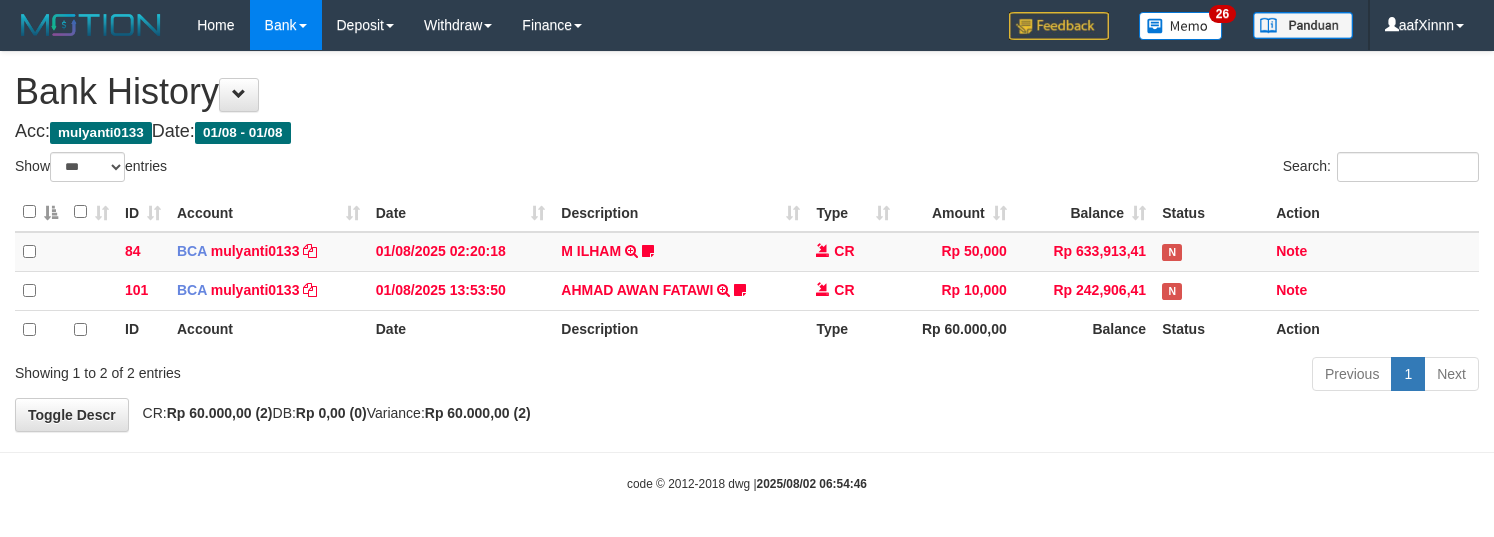 select on "***" 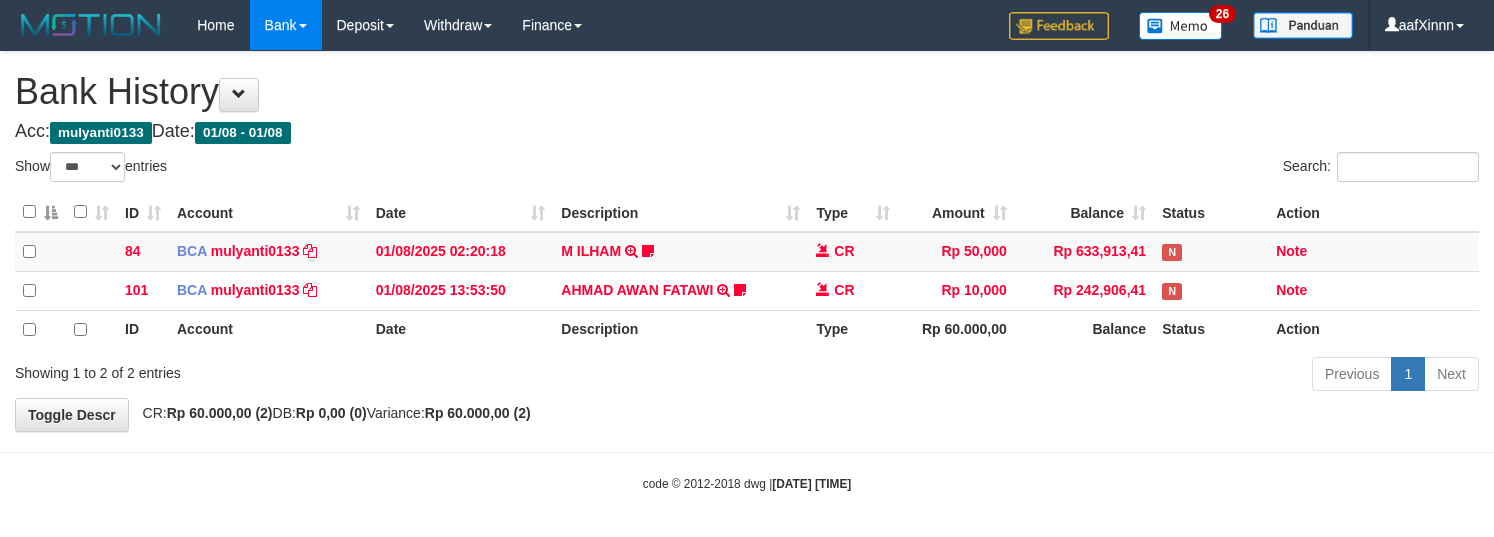 select on "***" 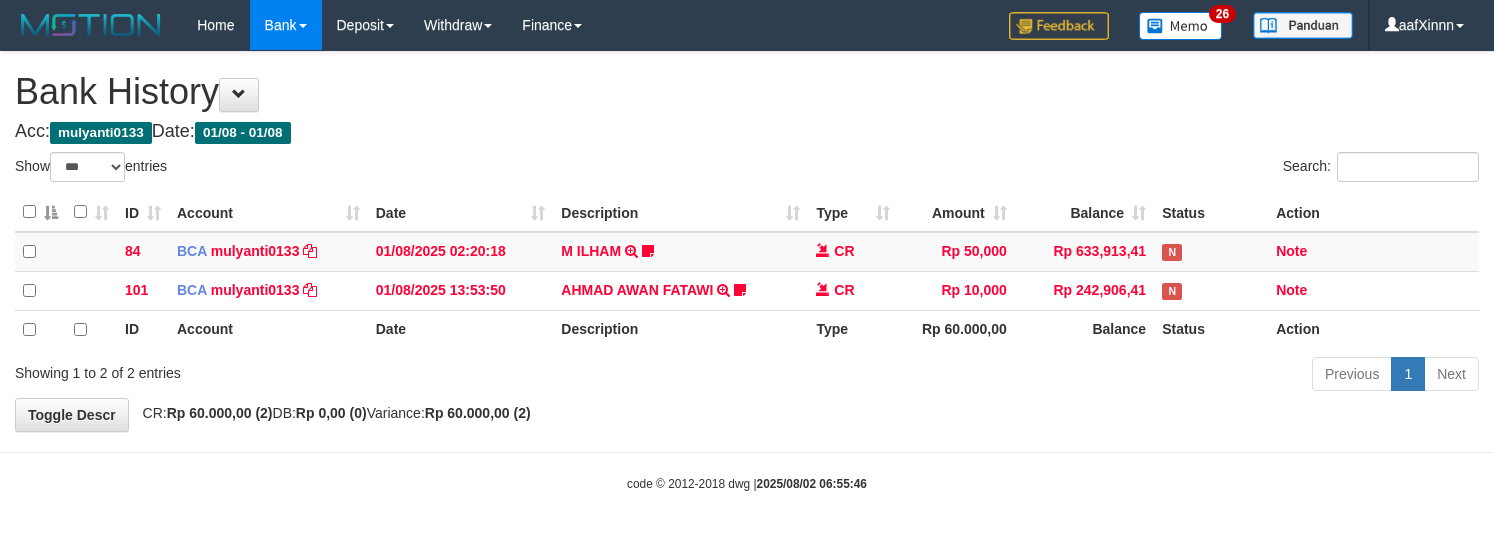 select on "***" 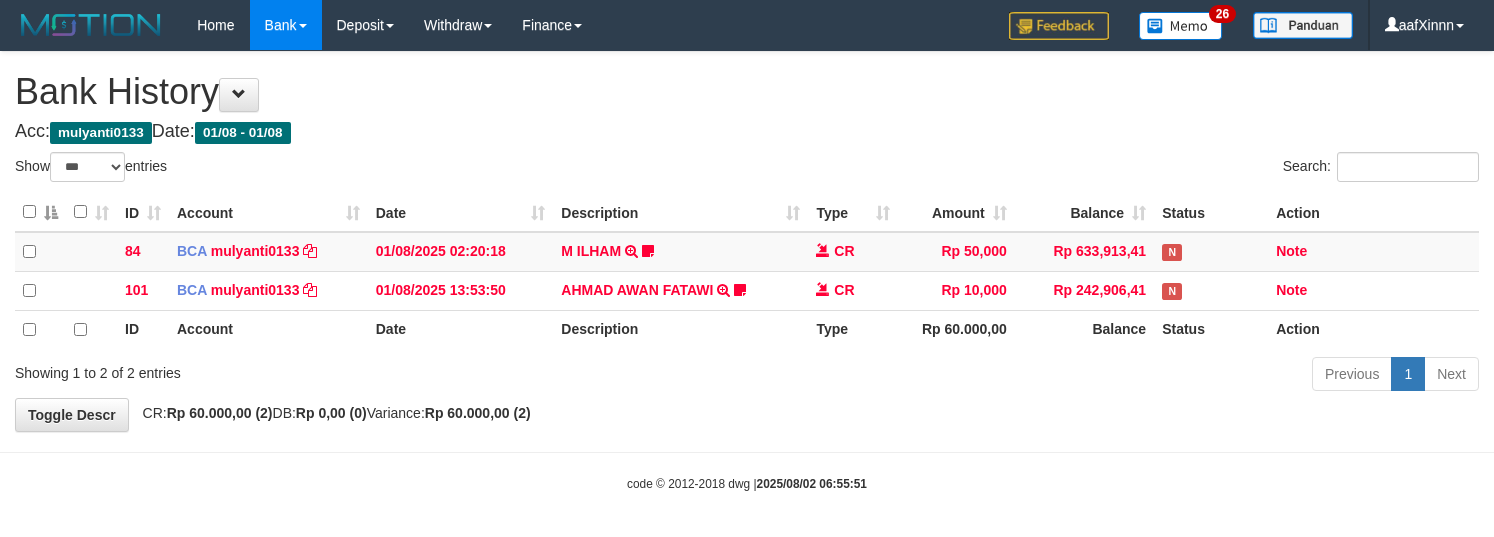 select on "***" 